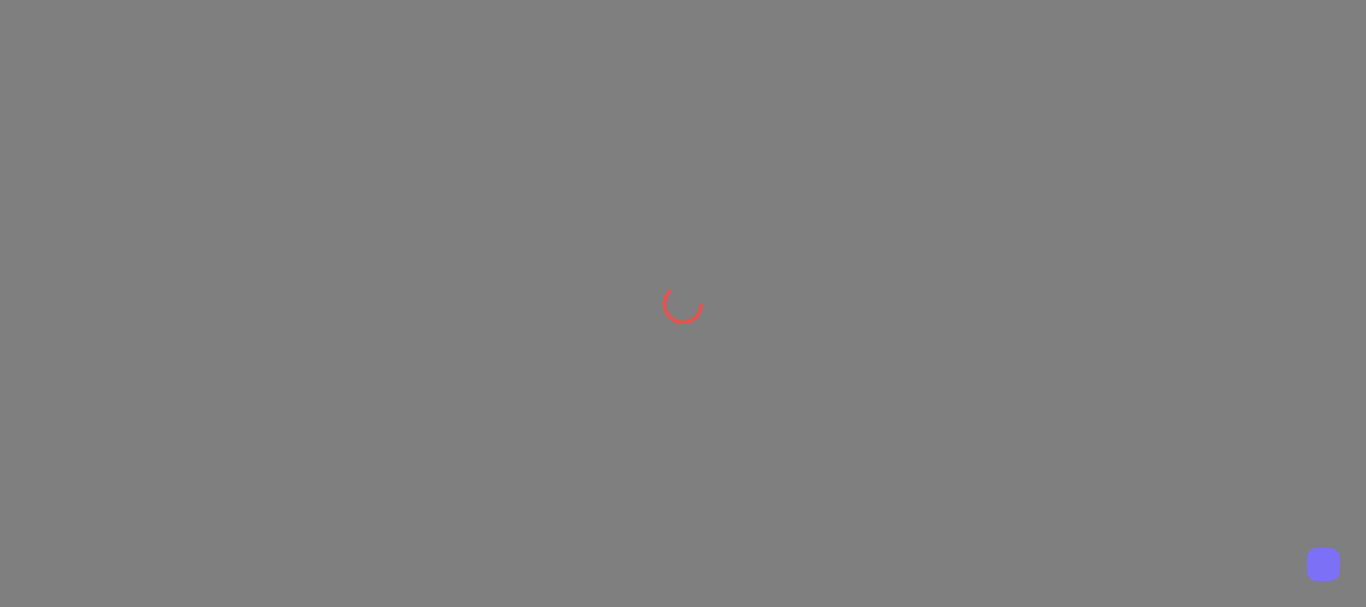 scroll, scrollTop: 0, scrollLeft: 0, axis: both 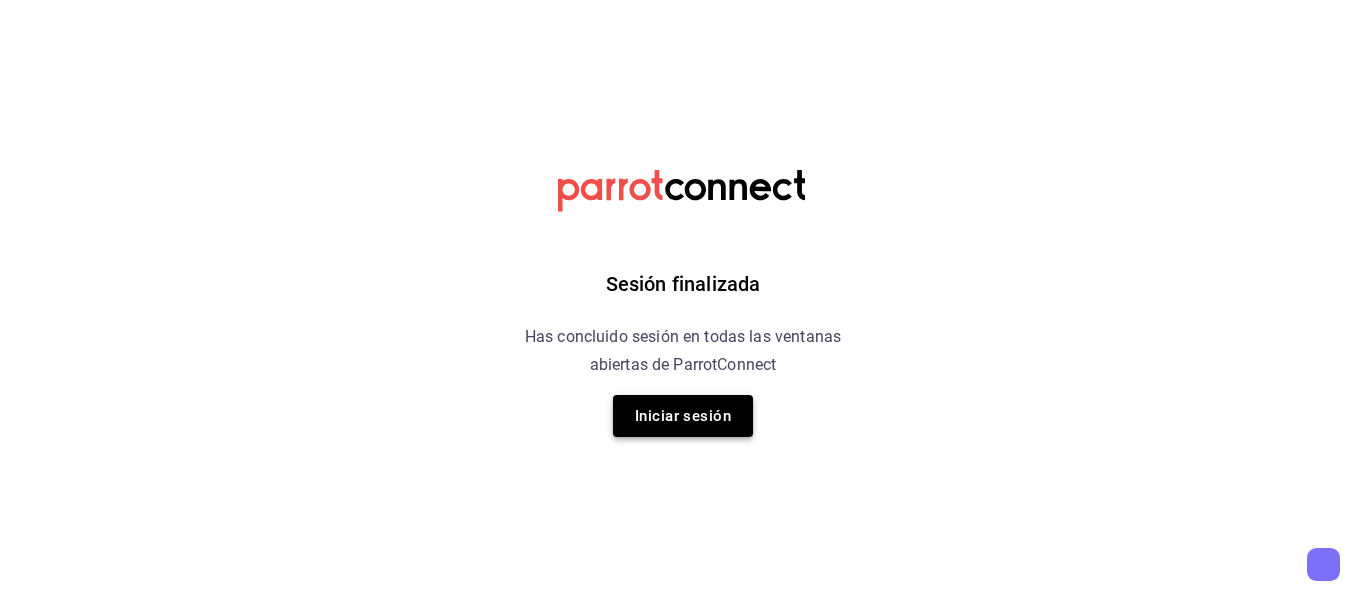 click on "Iniciar sesión" at bounding box center (683, 416) 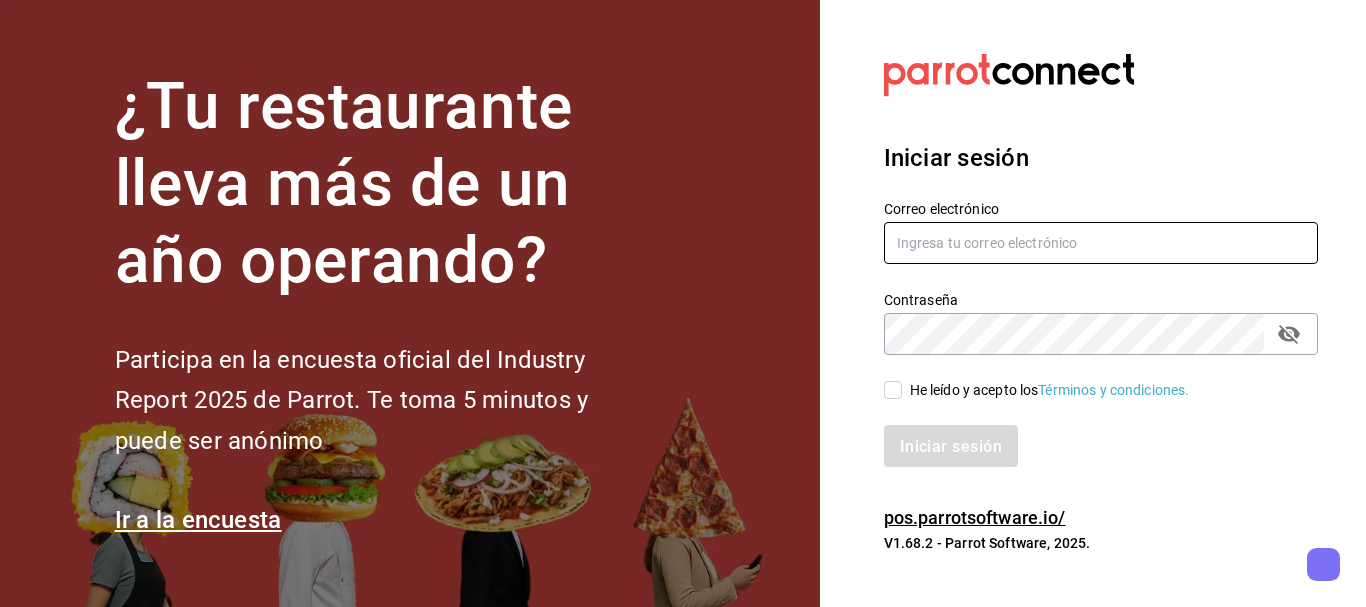 type on "vanessagro76@gmail.com" 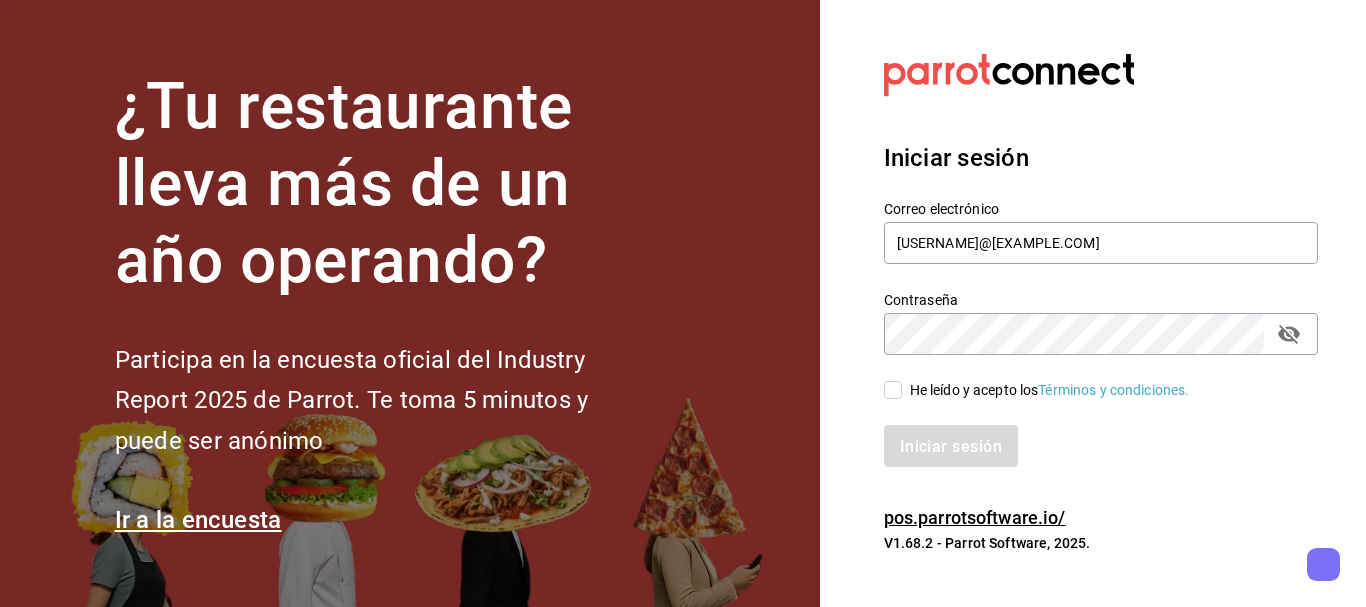 click on "He leído y acepto los  Términos y condiciones." at bounding box center [893, 390] 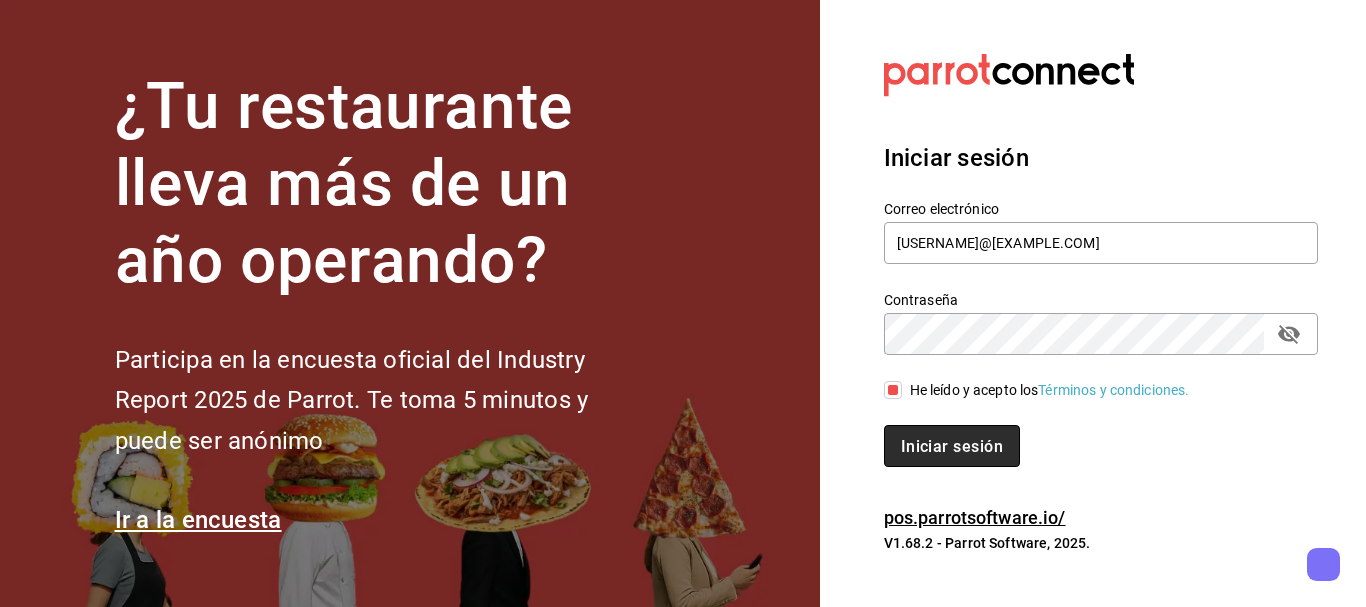 click on "Iniciar sesión" at bounding box center [952, 446] 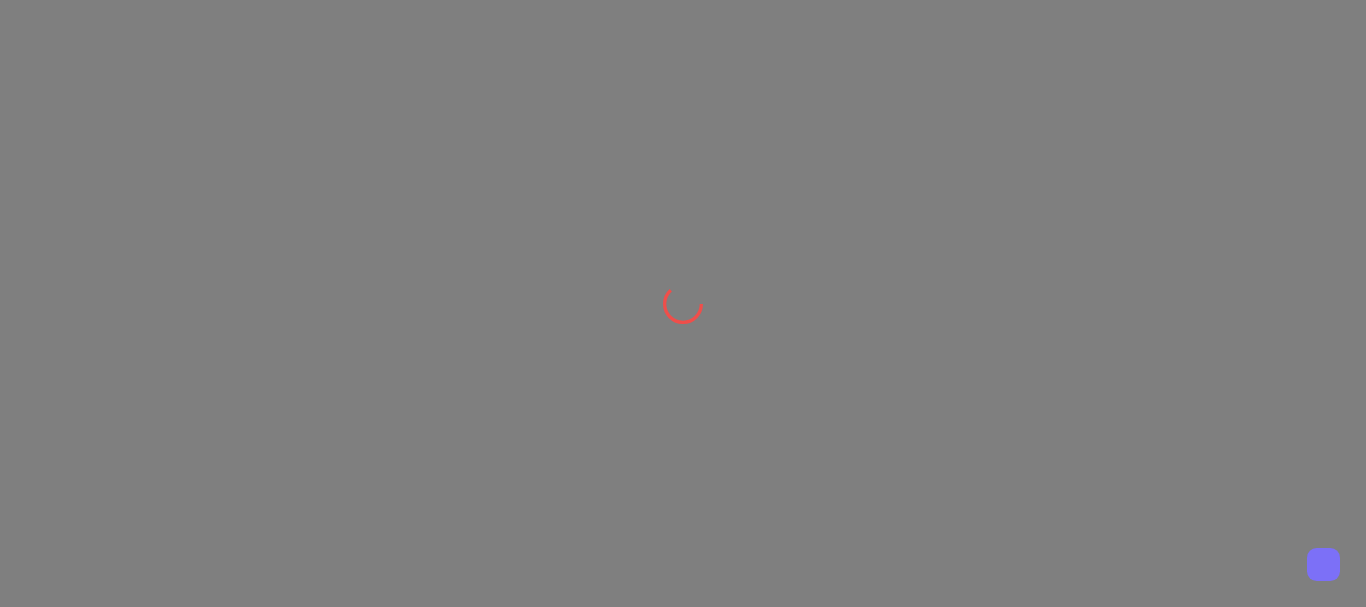 scroll, scrollTop: 0, scrollLeft: 0, axis: both 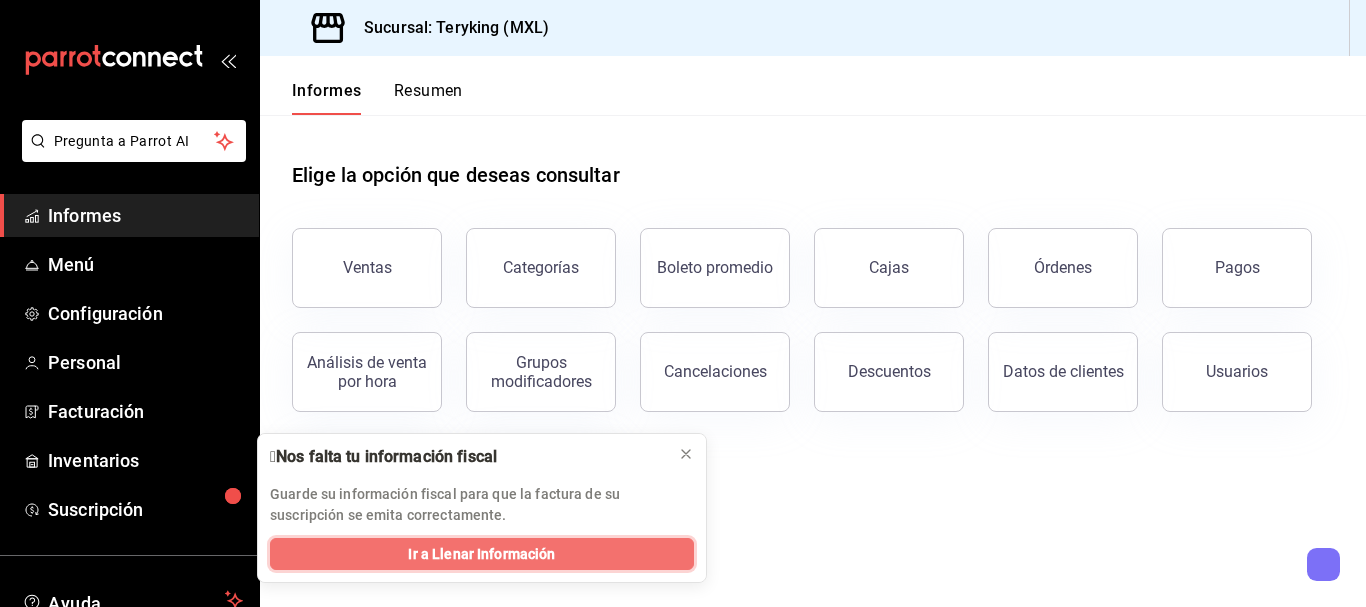 click on "Ir a Llenar Información" at bounding box center (481, 554) 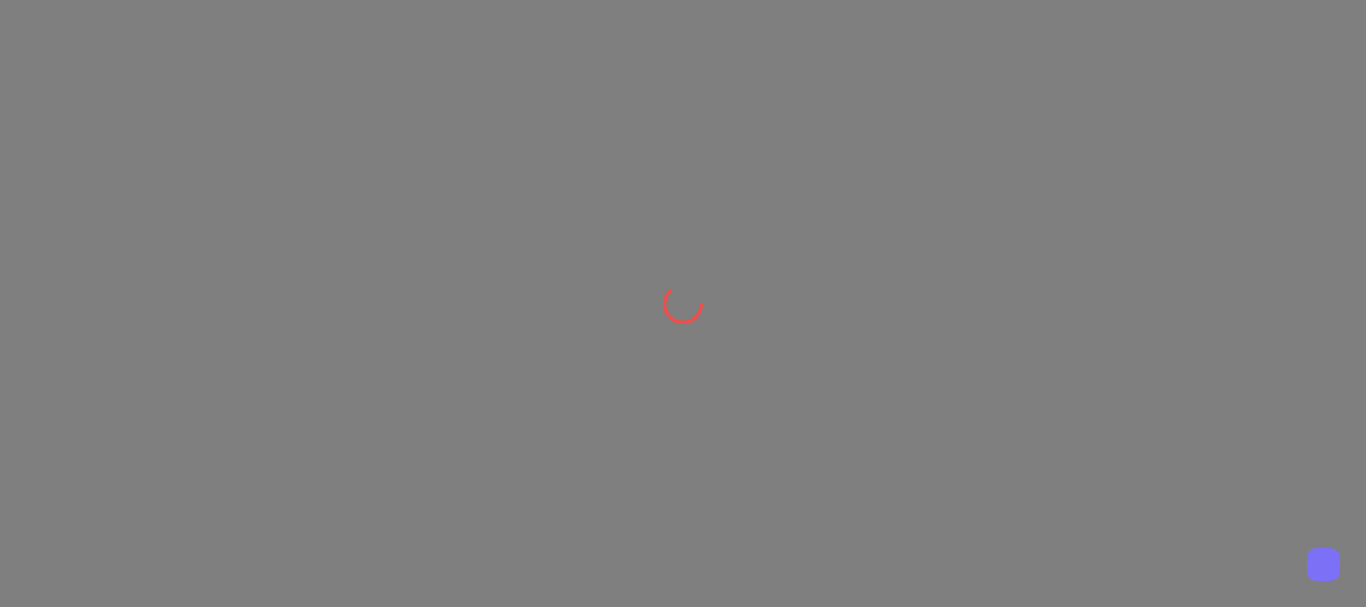 scroll, scrollTop: 0, scrollLeft: 0, axis: both 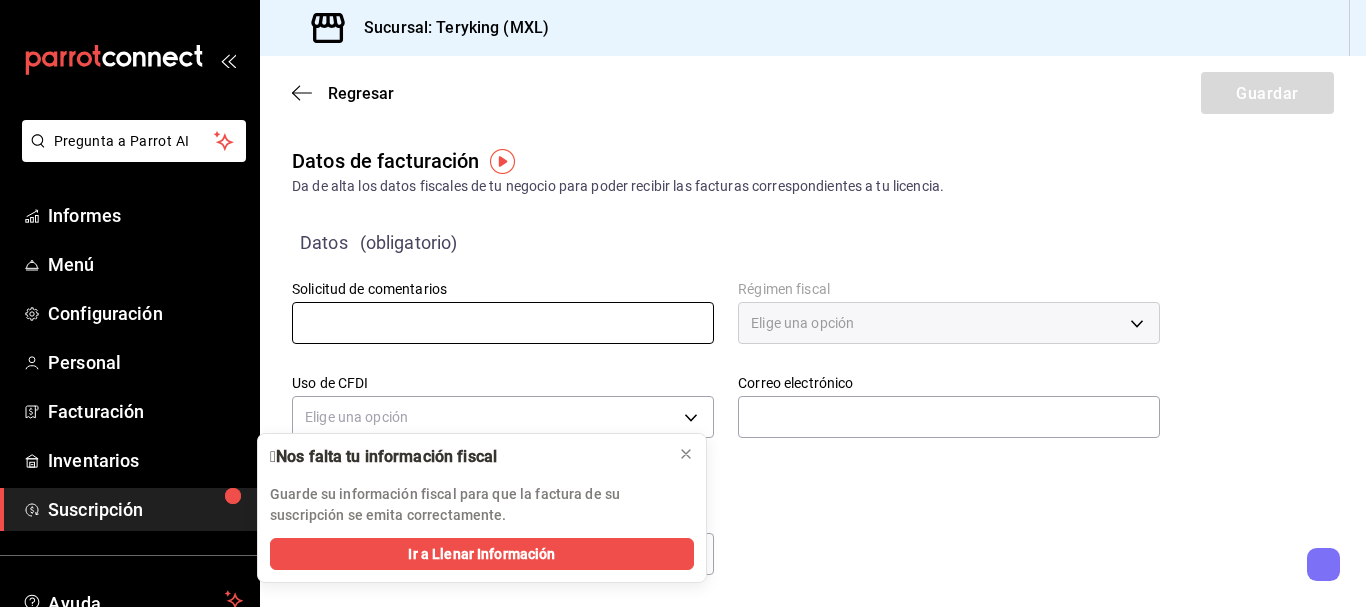 click at bounding box center [503, 323] 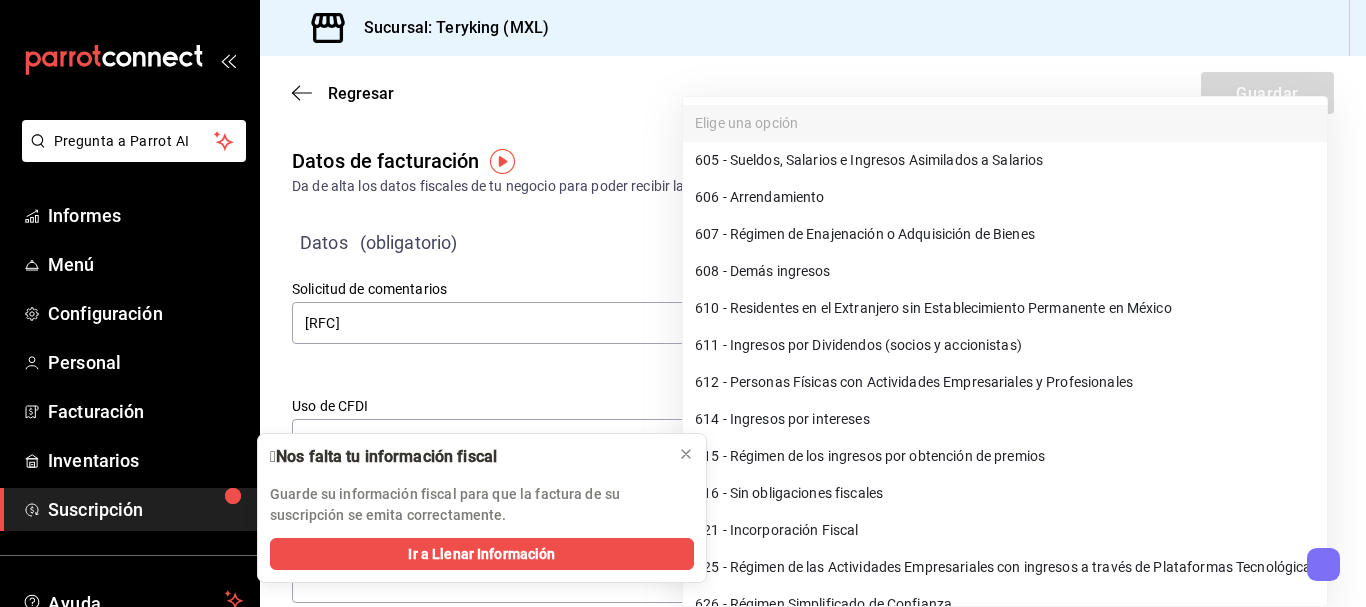 click on "Pregunta a Parrot AI Informes   Menú   Configuración   Personal   Facturación   Inventarios   Suscripción   Ayuda Recomendar loro   [FIRST] [LAST]   Sugerir nueva función   Sucursal: Teryking ([CITY_CODE]) Regresar Guardar Datos de facturación Da de alta los datos fiscales de tu negocio para poder recibir las facturas correspondientes a tu licencia. Datos (obligatorio) Solicitud de comentarios [RFC] Régimen fiscal Elige una opción Este campo es requerido. Uso de CFDI Elige una opción Correo electrónico Introduce los datos tal como aparecen en tu cédula fiscal. Nombre Primer apellido Segundo apellido Dirección (obligatorio) Código postal Texto original Valora esta traducción Tu opinión servirá para ayudar a mejorar el Traductor de Google Pregunta a Parrot AI Informes   Menú   Configuración   Personal   Facturación   Inventarios   Suscripción   Ayuda Recomendar loro   [FIRST] [LAST]   Sugerir nueva función   GANA 1 MES GRATIS EN TU SUSCRIPCIÓN AQUÍ Ver video tutorial Ir a un video" at bounding box center (683, 303) 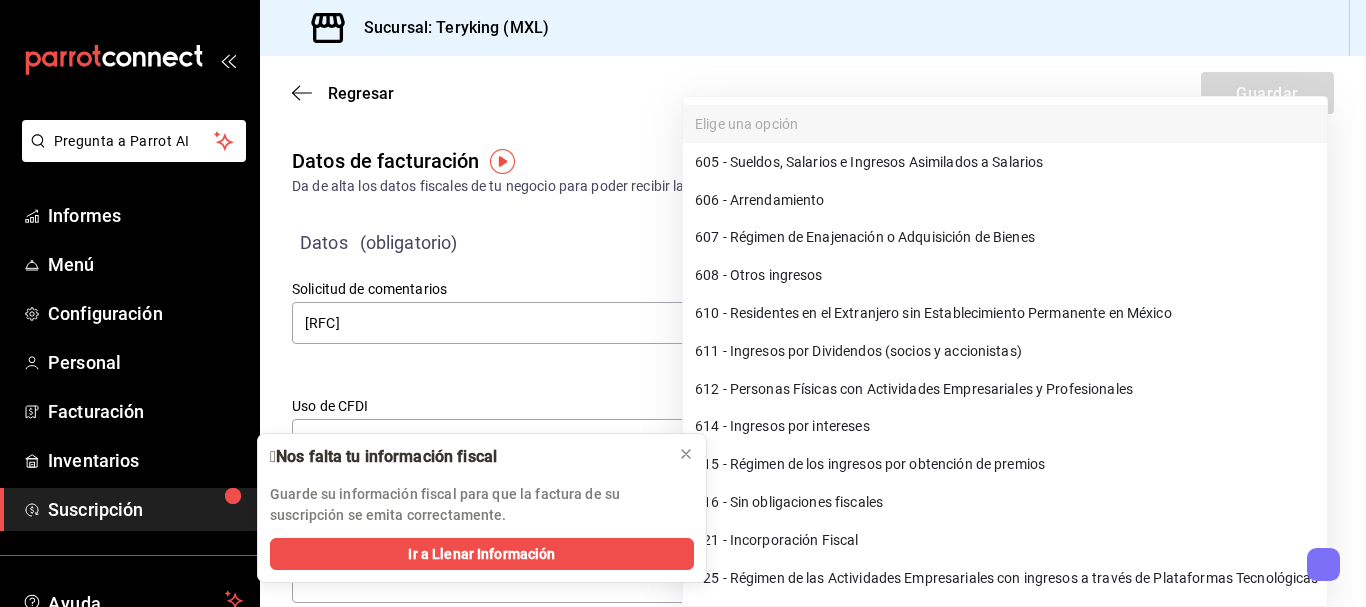 click on "612 - Personas Físicas con Actividades Empresariales y Profesionales" at bounding box center (914, 388) 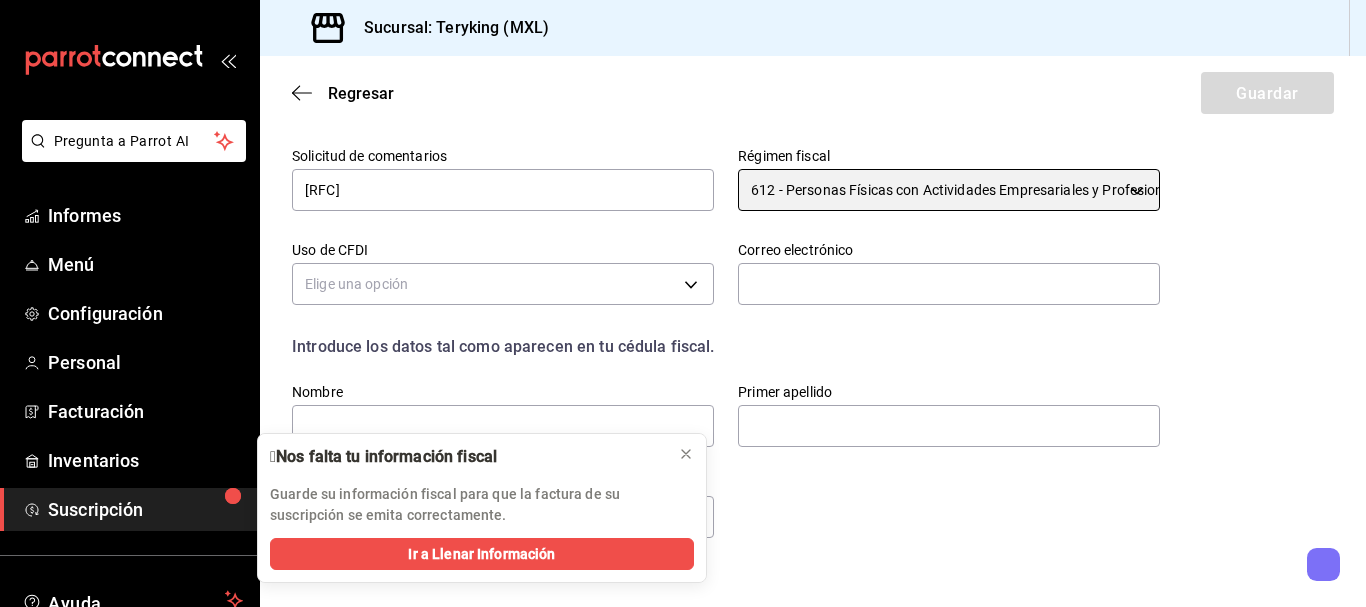scroll, scrollTop: 142, scrollLeft: 0, axis: vertical 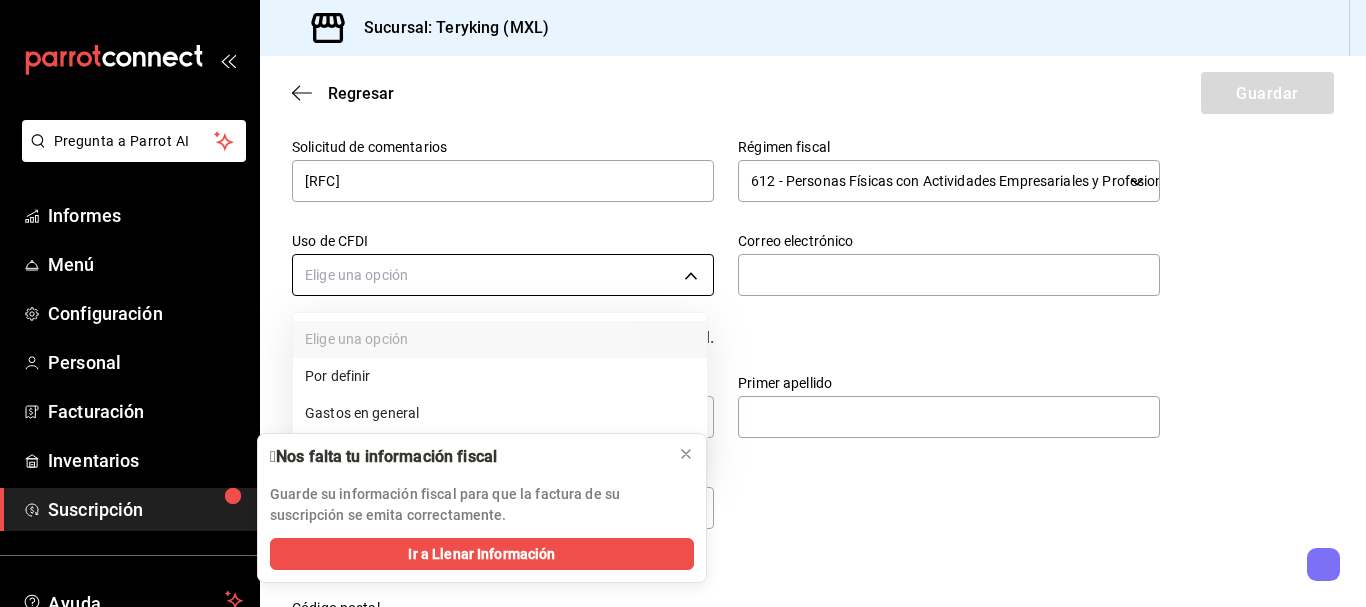 click on "Pregunta a Parrot AI Informes   Menú   Configuración   Personal   Facturación   Inventarios   Suscripción   Ayuda Recomendar loro   [FIRST] [LAST]   Sugerir nueva función   Sucursal: Teryking ([CITY_CODE]) Regresar Guardar Datos de facturación Da de alta los datos fiscales de tu negocio para poder recibir las facturas correspondientes a tu licencia. Datos (obligatorio) Solicitud de comentarios [RFC] Régimen fiscal 612 - Personas Físicas con Actividades Empresariales y Profesionales 612 Uso de CFDI Elige una opción Correo electrónico Introduce los datos tal como aparecen en tu cédula fiscal. Nombre Primer apellido Segundo apellido Dirección (obligatorio) Código postal Texto original Valora esta traducción Tu opinión servirá para ayudar a mejorar el Traductor de Google Pregunta a Parrot AI Informes   Menú   Configuración   Personal   Facturación   Inventarios   Suscripción   Ayuda Recomendar loro   [FIRST] [LAST]   Sugerir nueva función   GANA 1 MES GRATIS EN TU SUSCRIPCIÓN AQUÍ" at bounding box center [683, 303] 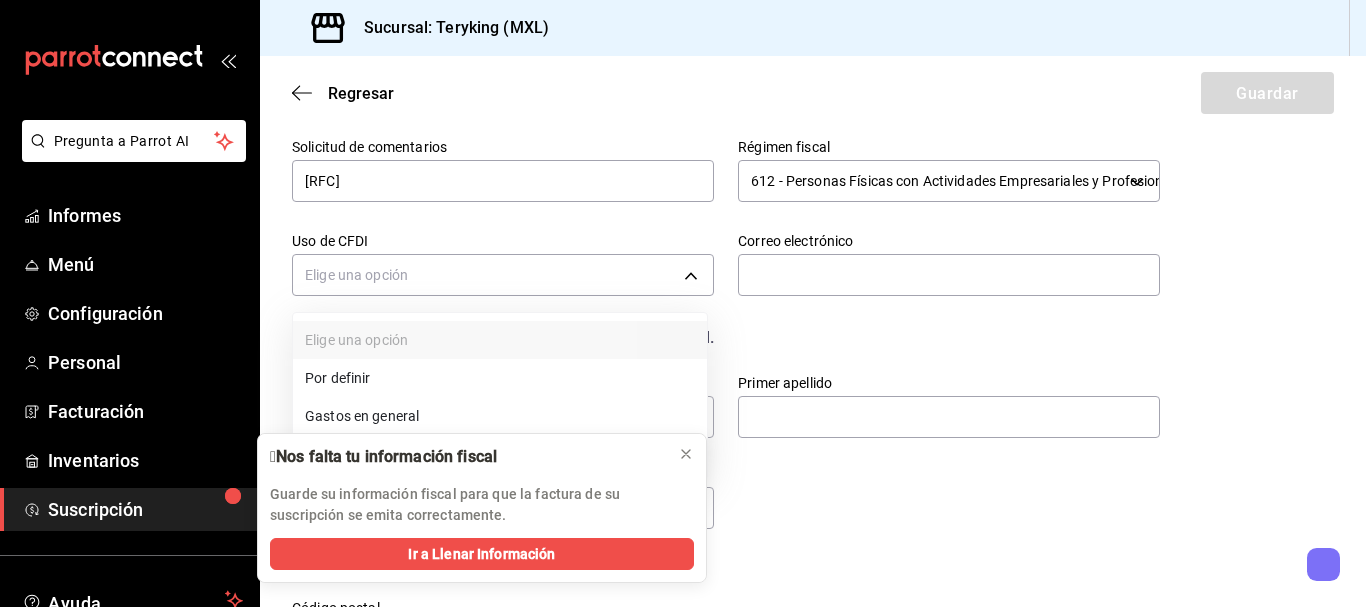 click on "Gastos en general" at bounding box center (500, 416) 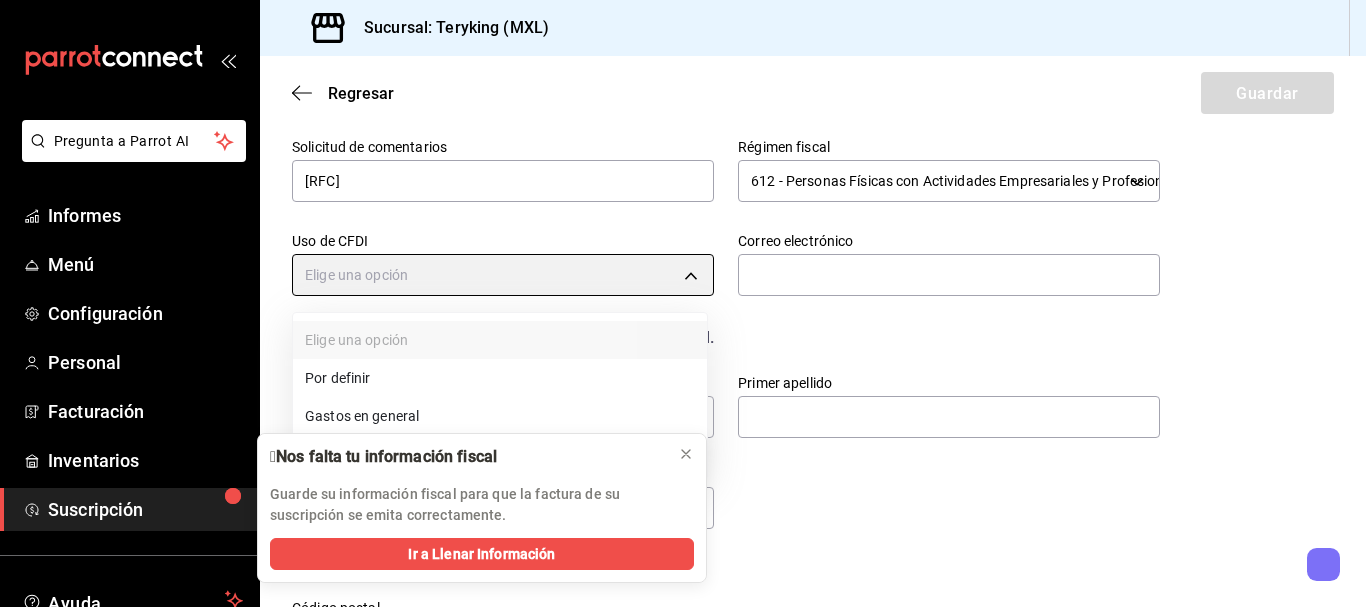 type on "G03" 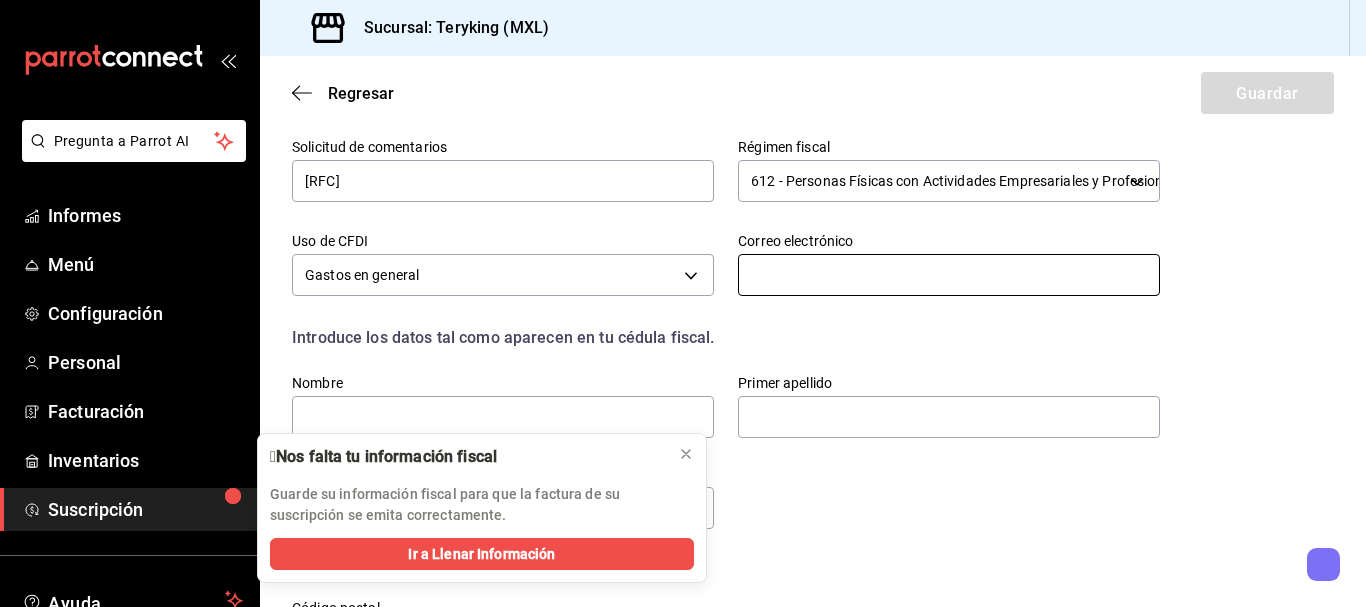 click at bounding box center (949, 275) 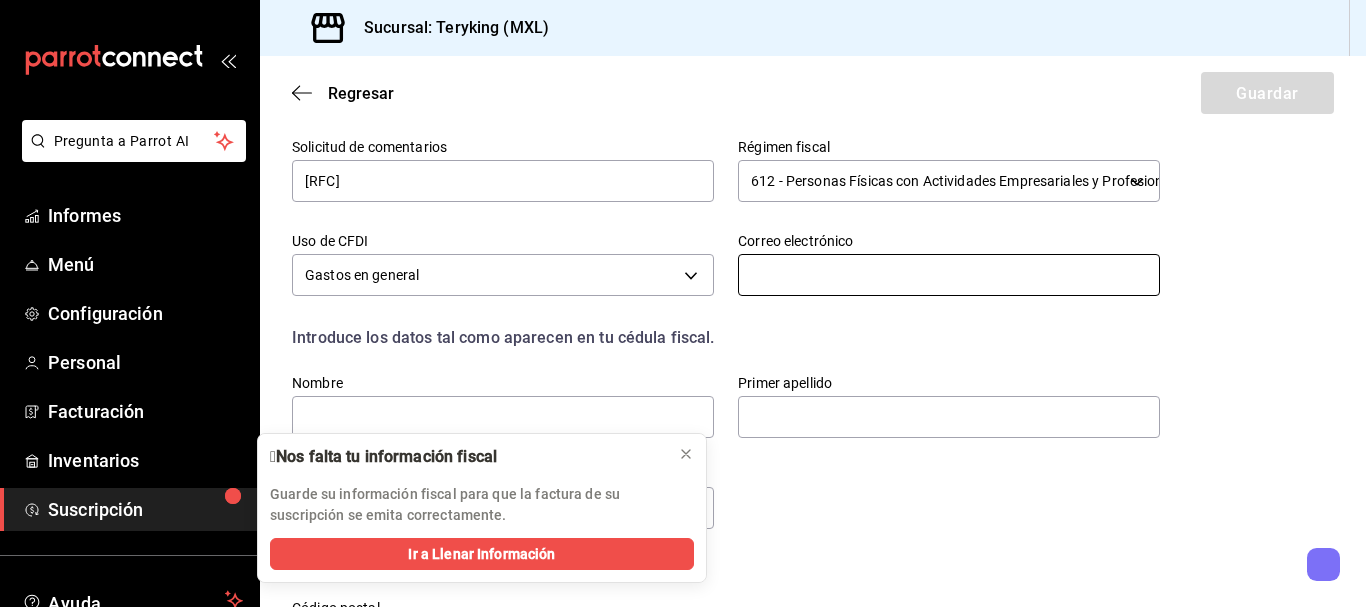 type on "facturacion@[example.com]" 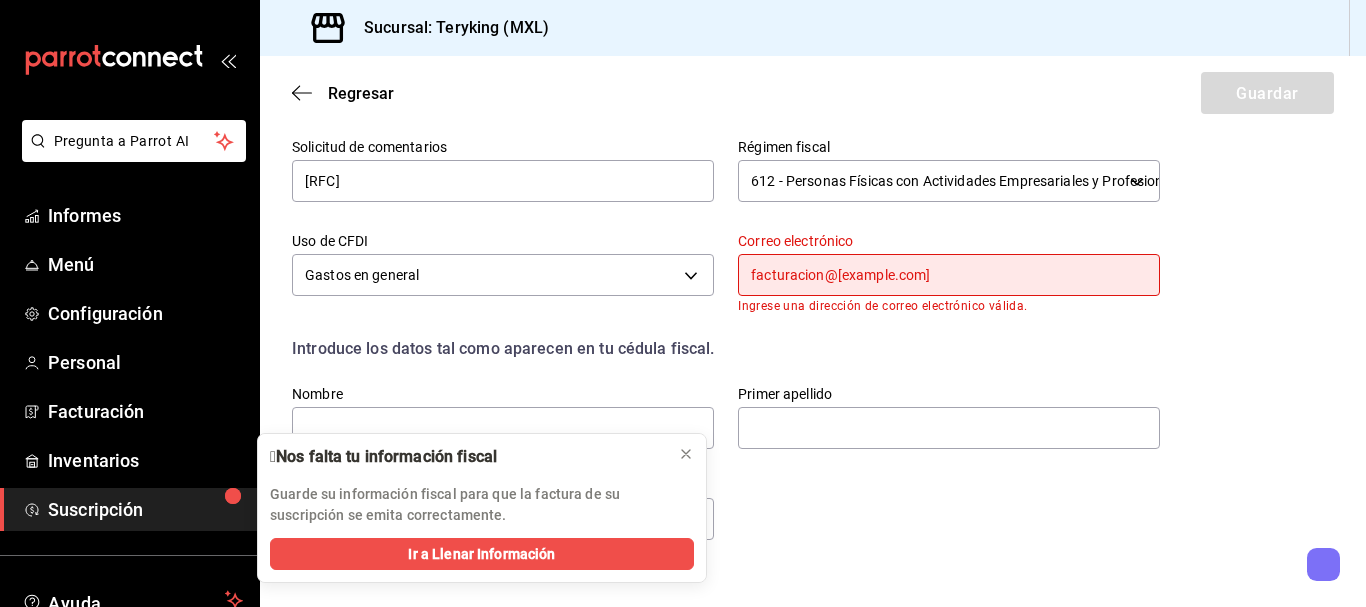 scroll, scrollTop: 260, scrollLeft: 0, axis: vertical 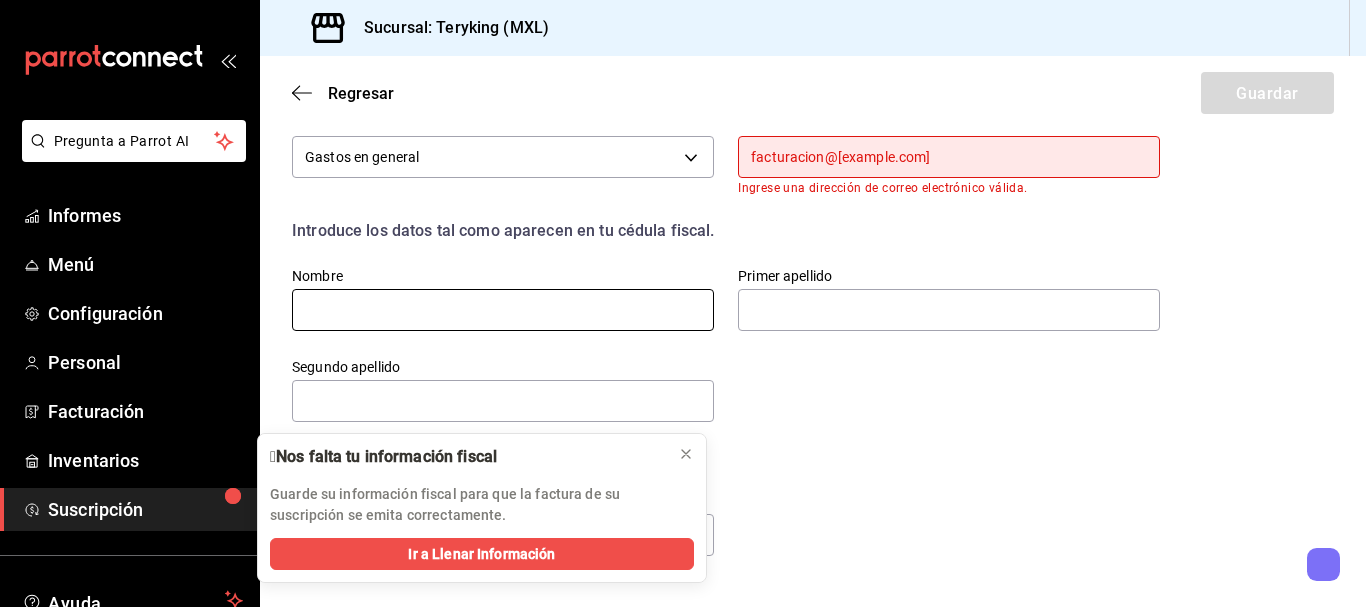 click at bounding box center (503, 310) 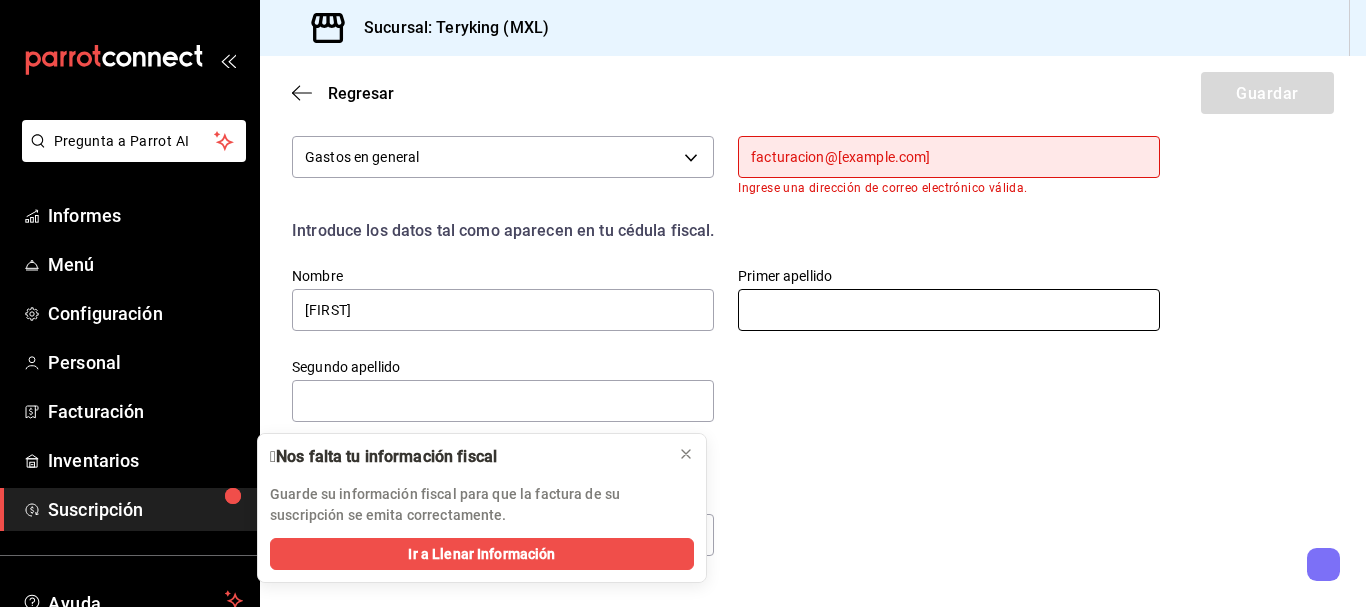 click at bounding box center [949, 310] 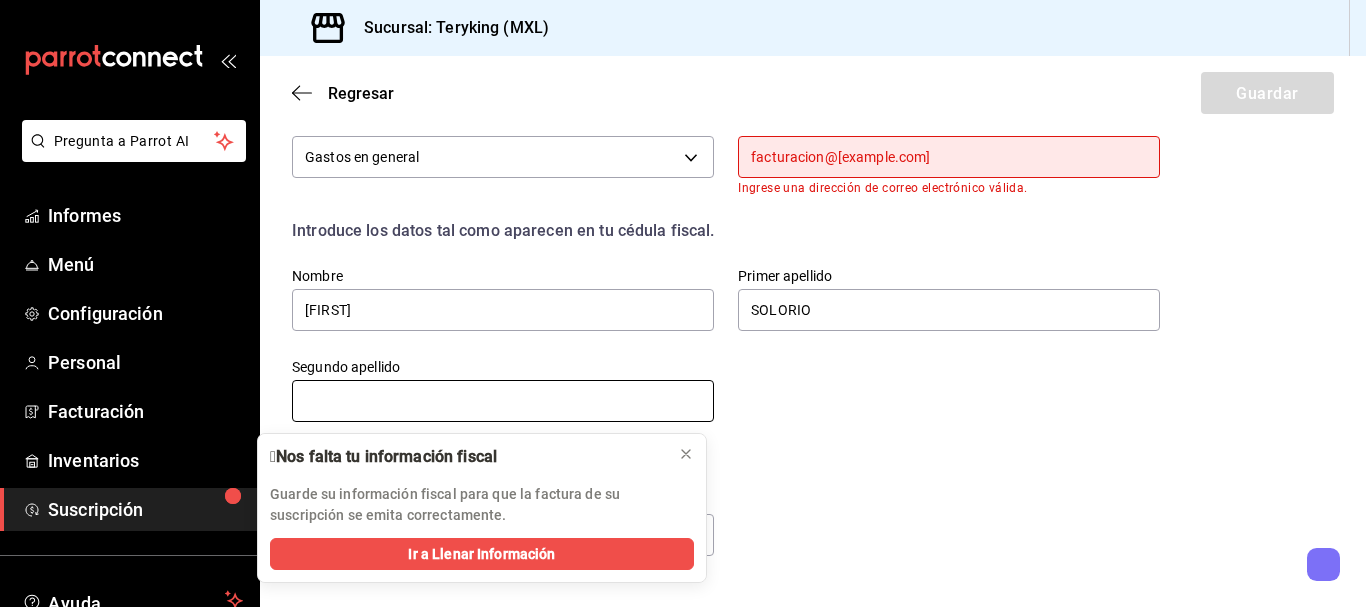 drag, startPoint x: 386, startPoint y: 375, endPoint x: 383, endPoint y: 385, distance: 10.440307 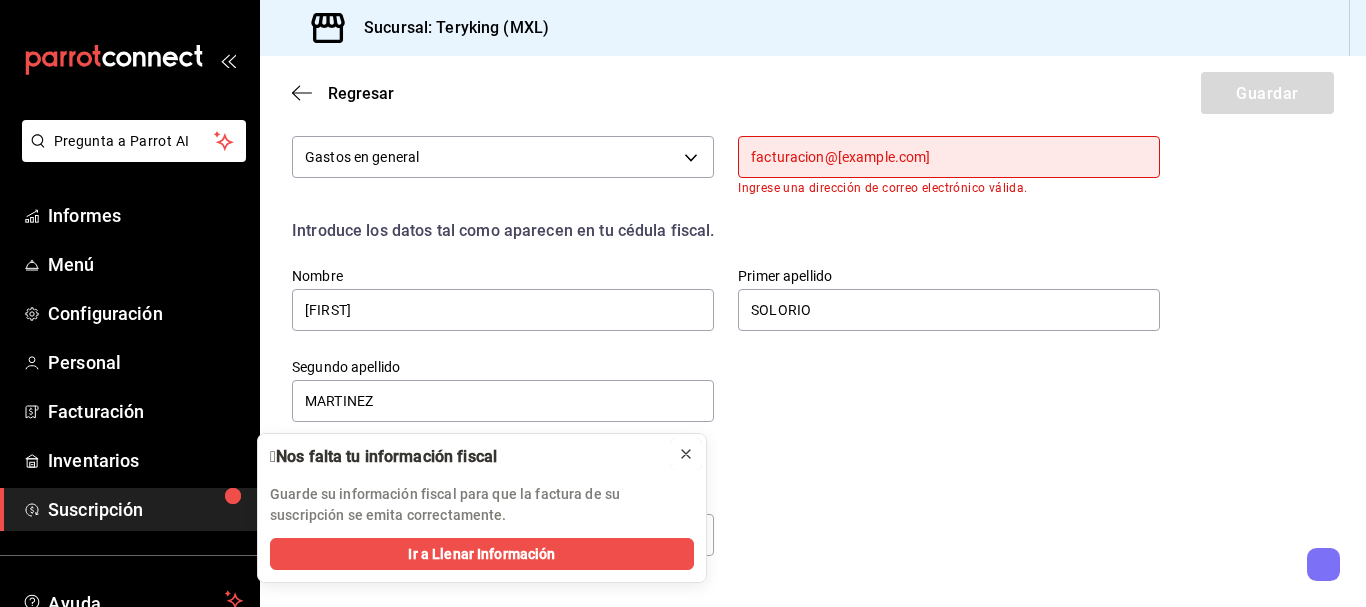 click 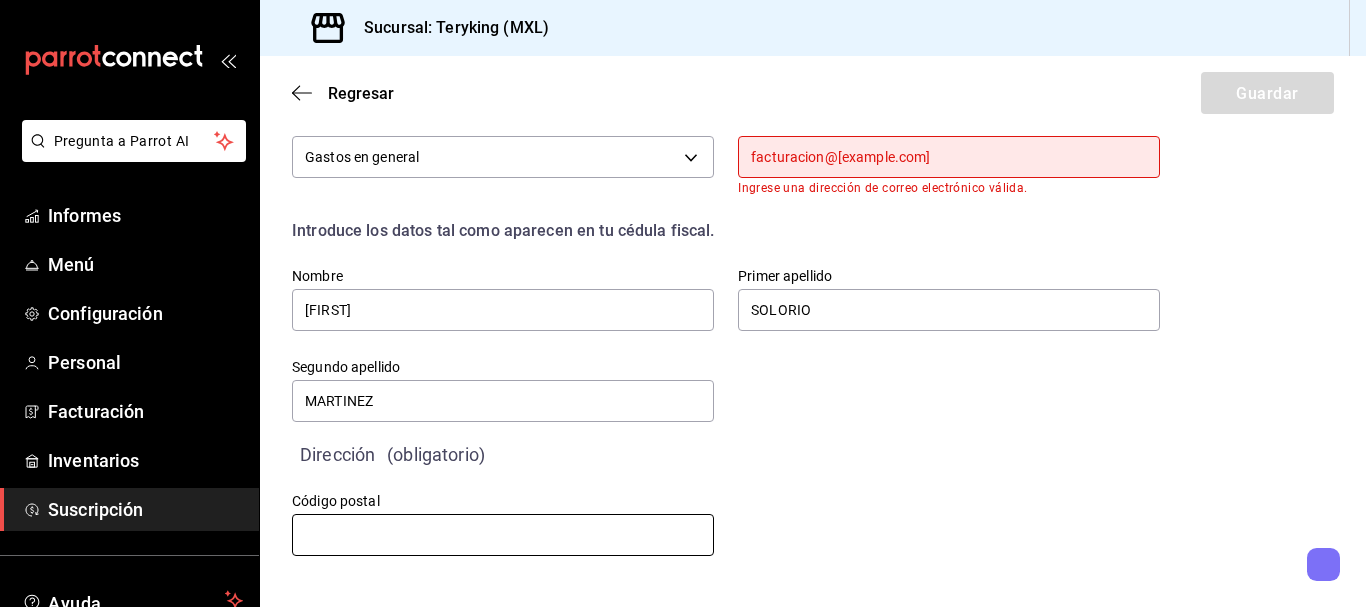 click at bounding box center (503, 535) 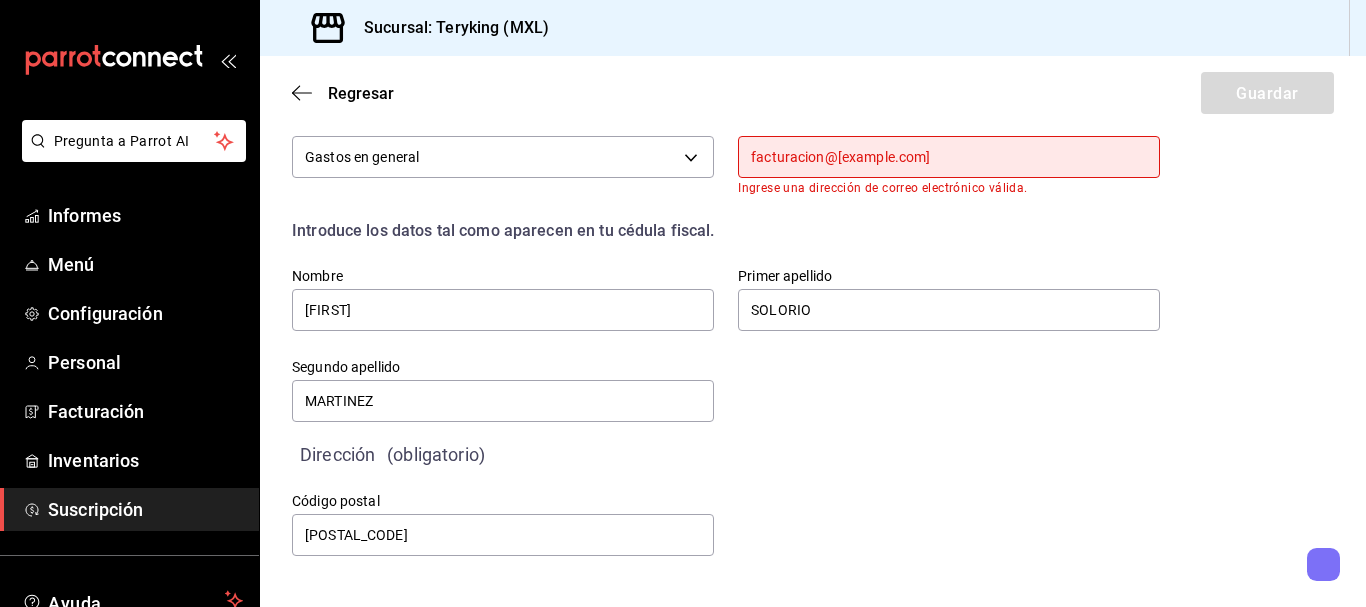 click on "facturacion@[example.com]" at bounding box center (949, 157) 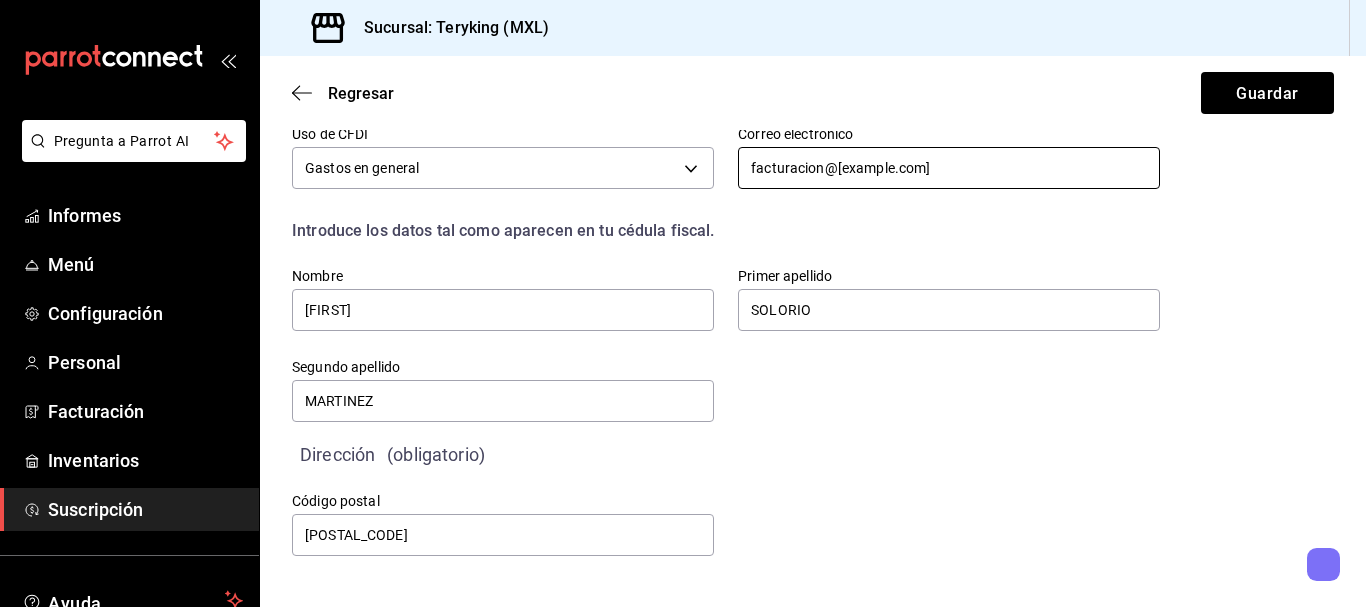 scroll, scrollTop: 249, scrollLeft: 0, axis: vertical 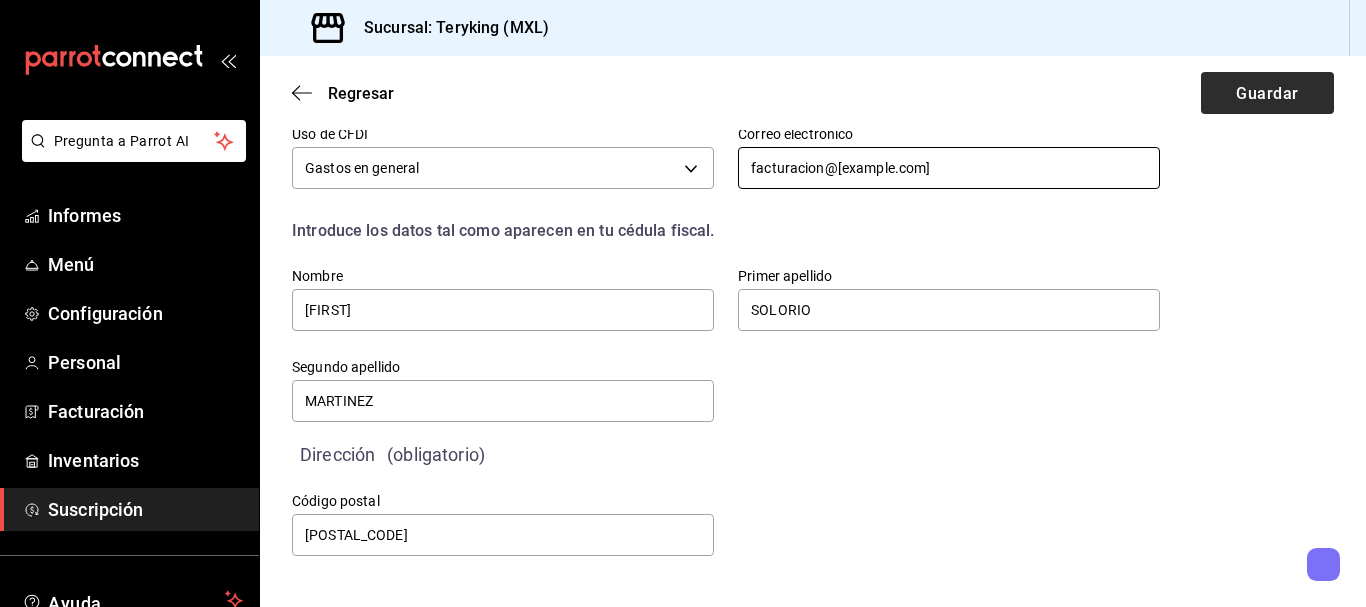 type on "facturacion@[example.com]" 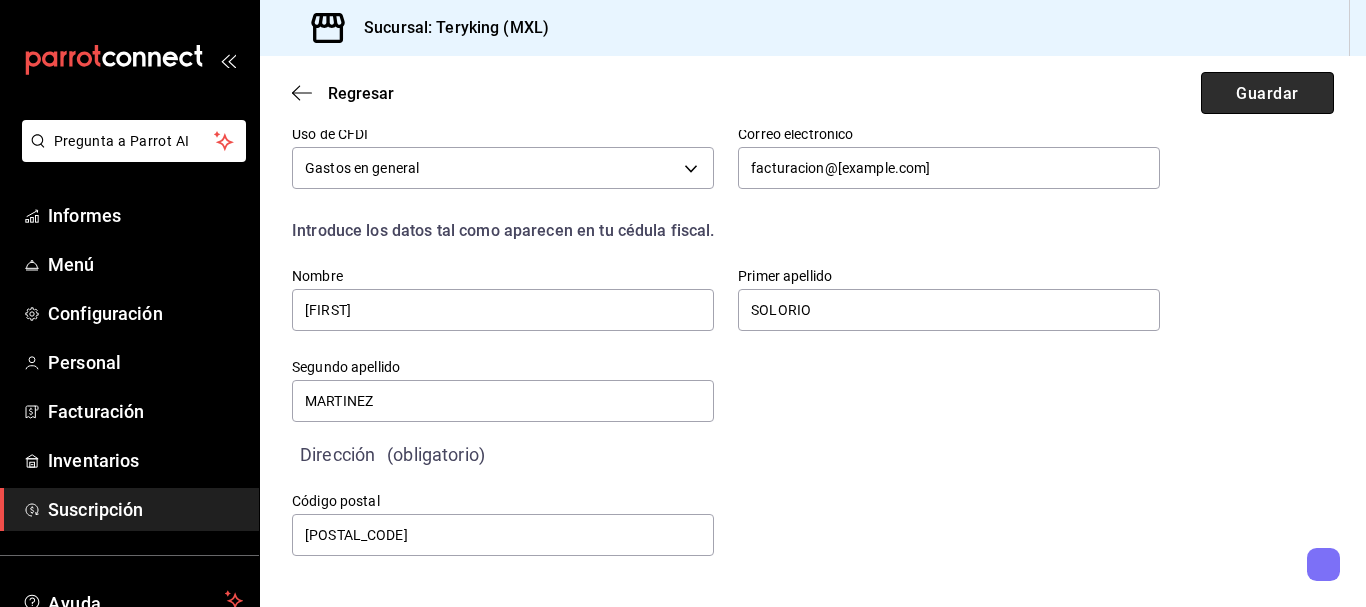 click on "Guardar" at bounding box center [1267, 92] 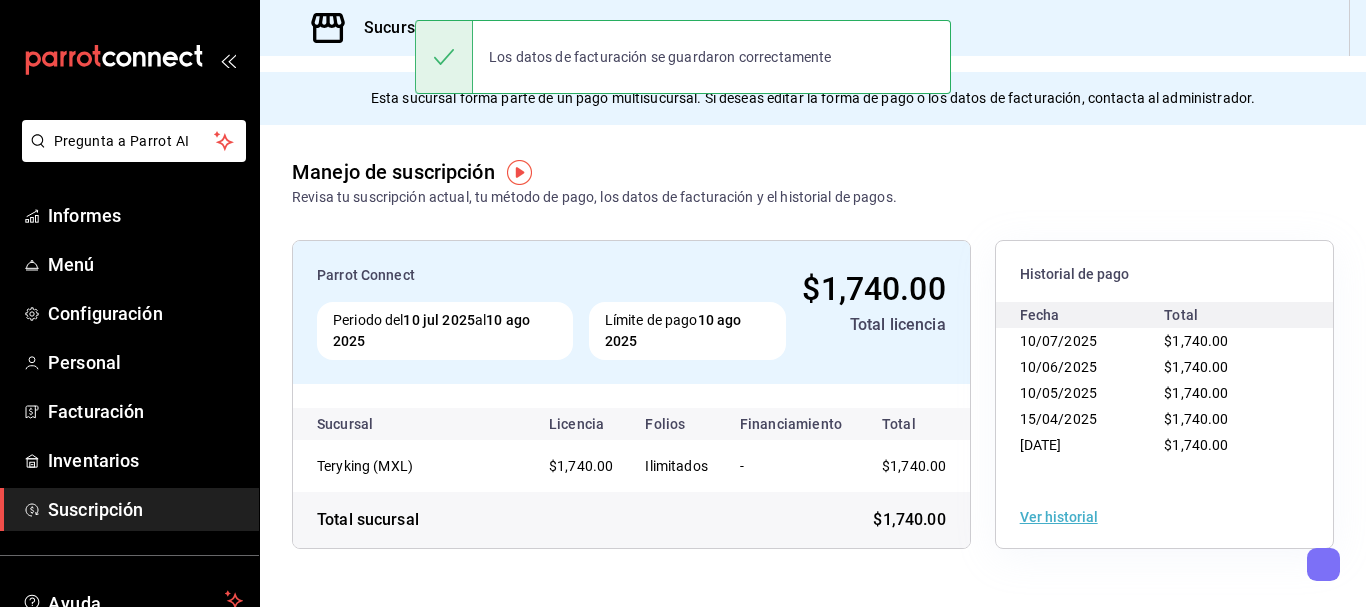 scroll, scrollTop: 0, scrollLeft: 0, axis: both 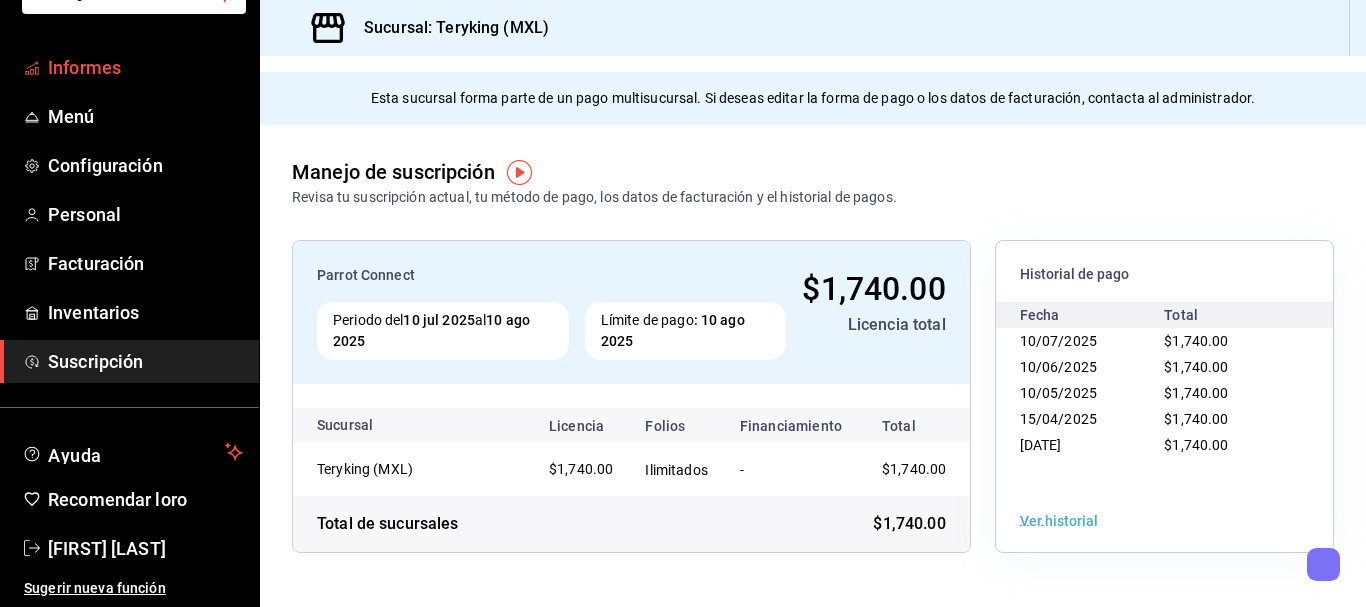 click on "Informes" at bounding box center [84, 67] 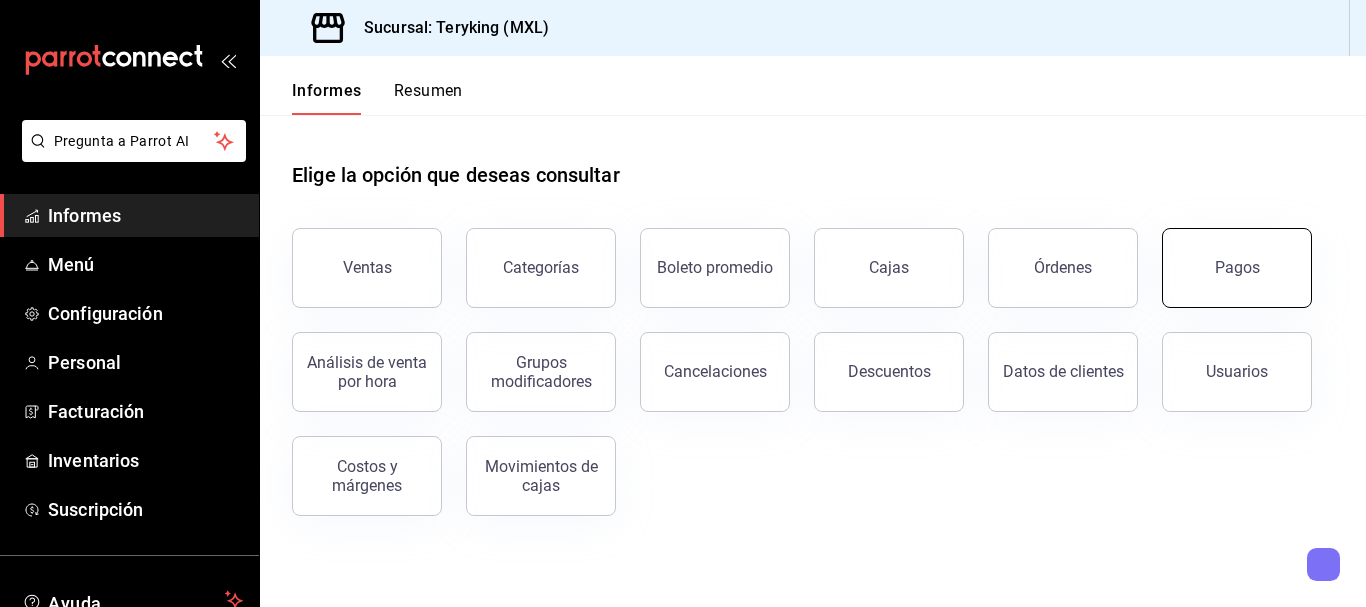 click on "Pagos" at bounding box center [1237, 268] 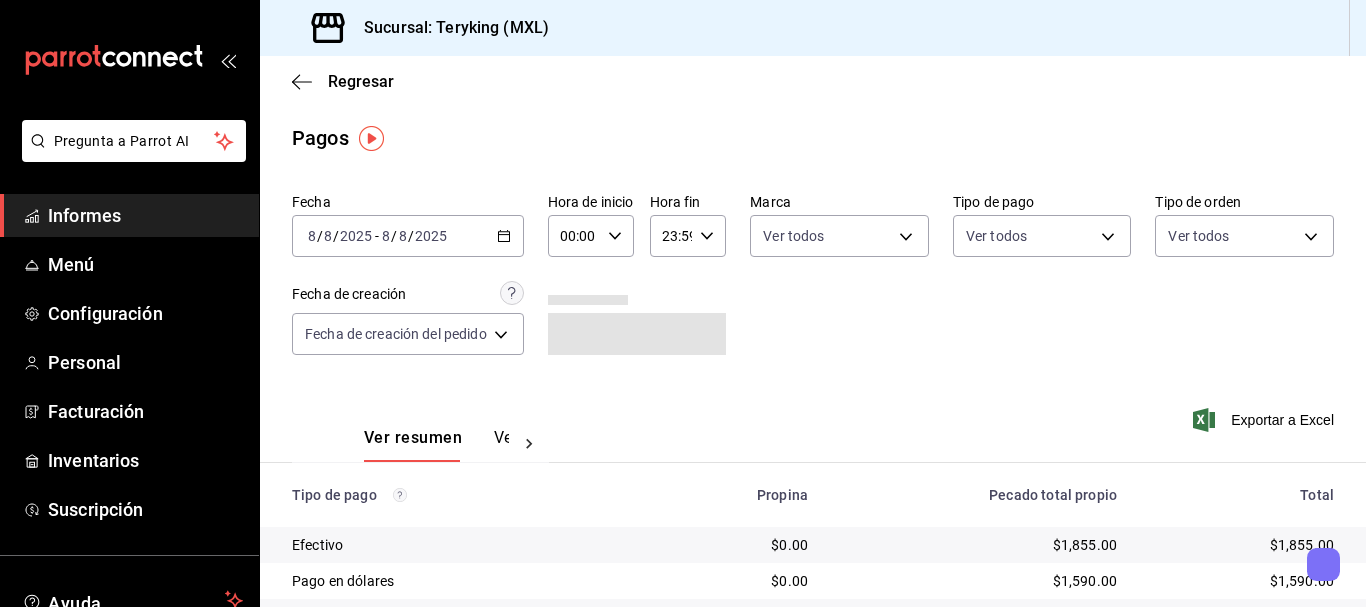 click on "2025-08-08 8 / 8 / 2025 - 2025-08-08 8 / 8 / 2025" at bounding box center (408, 236) 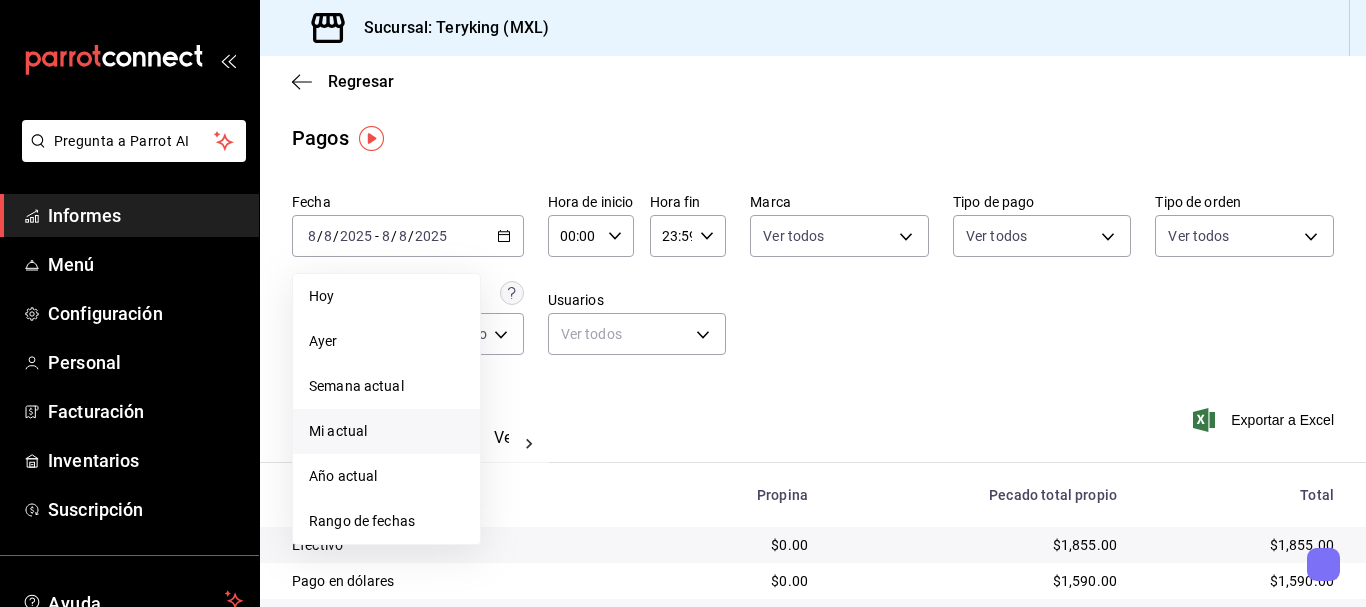 click on "Mi actual" at bounding box center (386, 431) 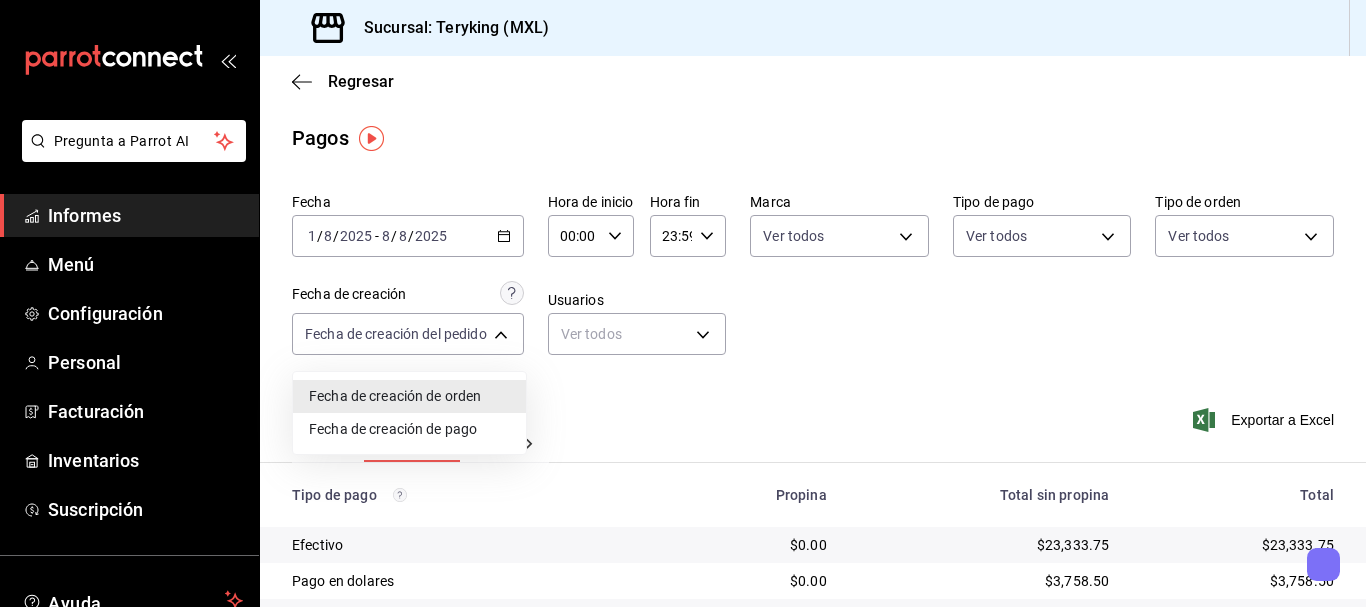 click on "Pregunta a Parrot AI Informes   Menú   Configuración   Personal   Facturación   Inventarios   Suscripción   Ayuda Recomendar loro   [FIRST] [LAST]   Sugerir nueva función   Sucursal: Teryking ([CITY_CODE]) Regresar Pagos Fecha [DATE] 1 / [DATE] - [DATE] / [DATE] Hora de inicio 00:00 Hora de inicio Hora fin 23:59 Hora fin Marca Ver todos Tipo de pago Ver todos Tipo de orden Ver todos Fecha de creación   Fecha de creación del pedido ORDER Usuarios Ver todos null Ver resumen Ver pagos Exportar a Excel Tipo de pago   Propina Total sin propina Total Efectivo $0.00 $23,333.75 $23,333.75 Pago en dolares $0.00 $3,758.50 $3,758.50 Transferencia Electronica $0.00 $1,026.50 $1,026.50 Tarjeta de crédito $0.00 $20,880.25 $20,880.25 Tarjeta de débito $0.00 $25,326.25 $25,326.25 Uber Eats $0.00 $3,490.00 $3,490.00 Rappi $0.00 $2,241.55 $2,241.55 DiDi Food $0.00 $7,975.00 $7,975.00 Total $0.00 $88,031.80 $88,031.80 Texto original Valora esta traducción GANA 1 MES GRATIS EN TU SUSCRIPCIÓN AQUÍ Informes" at bounding box center (683, 303) 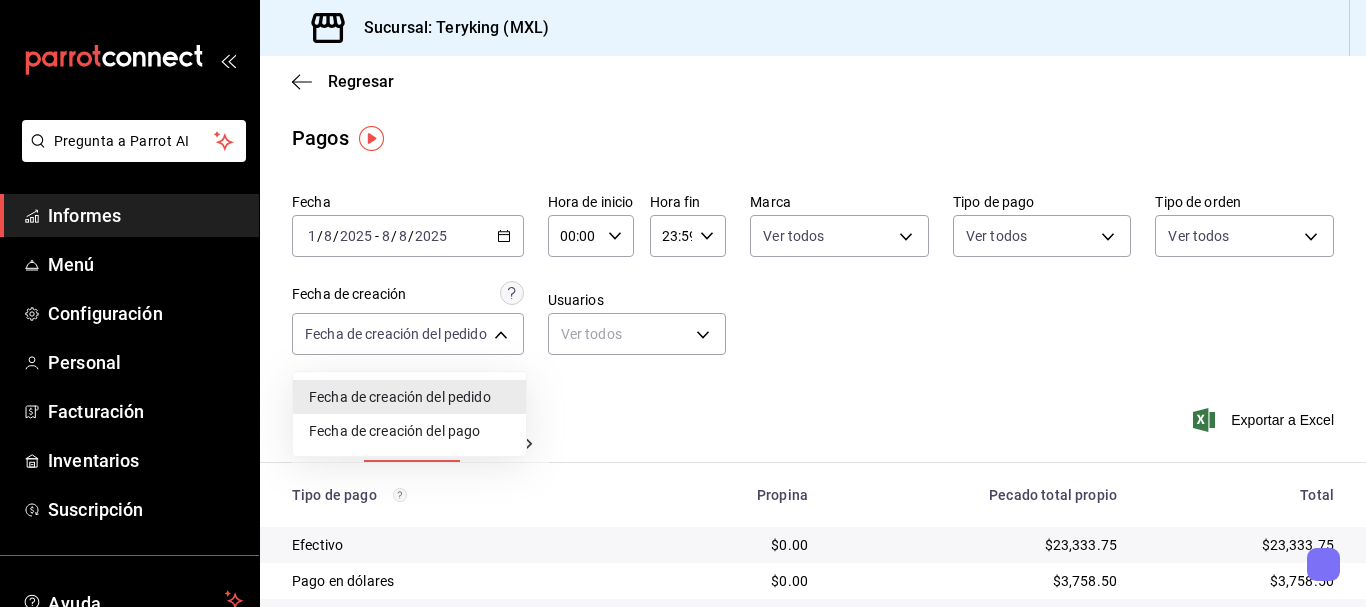 click at bounding box center [683, 303] 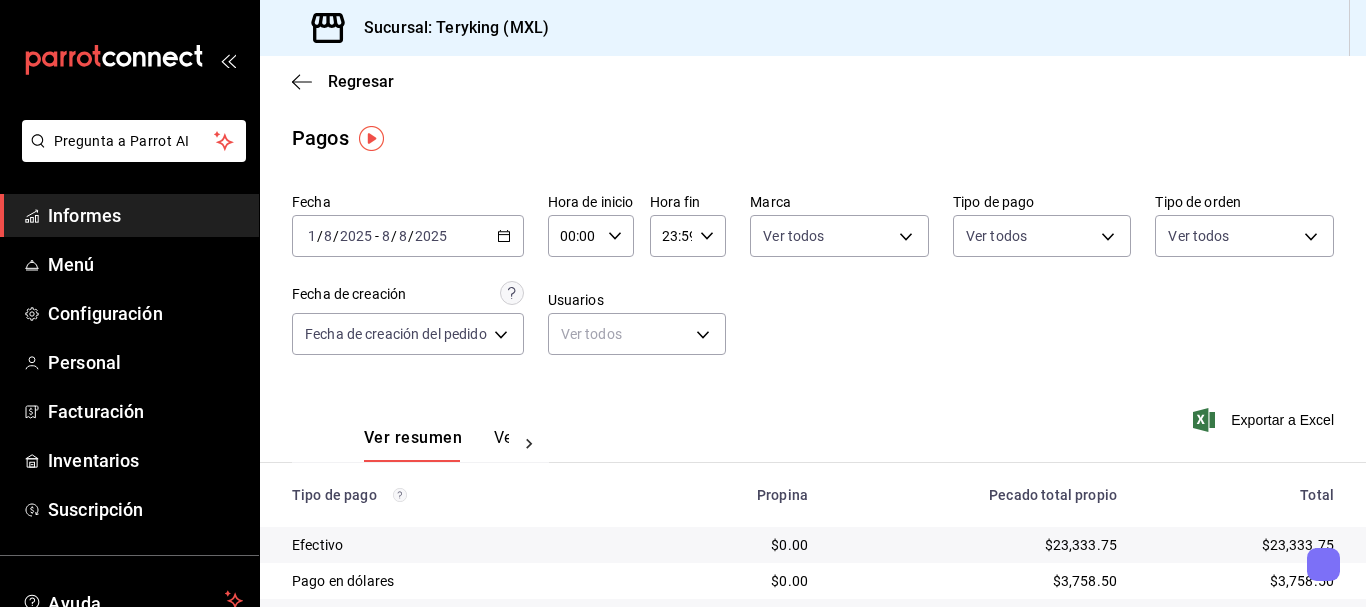 click 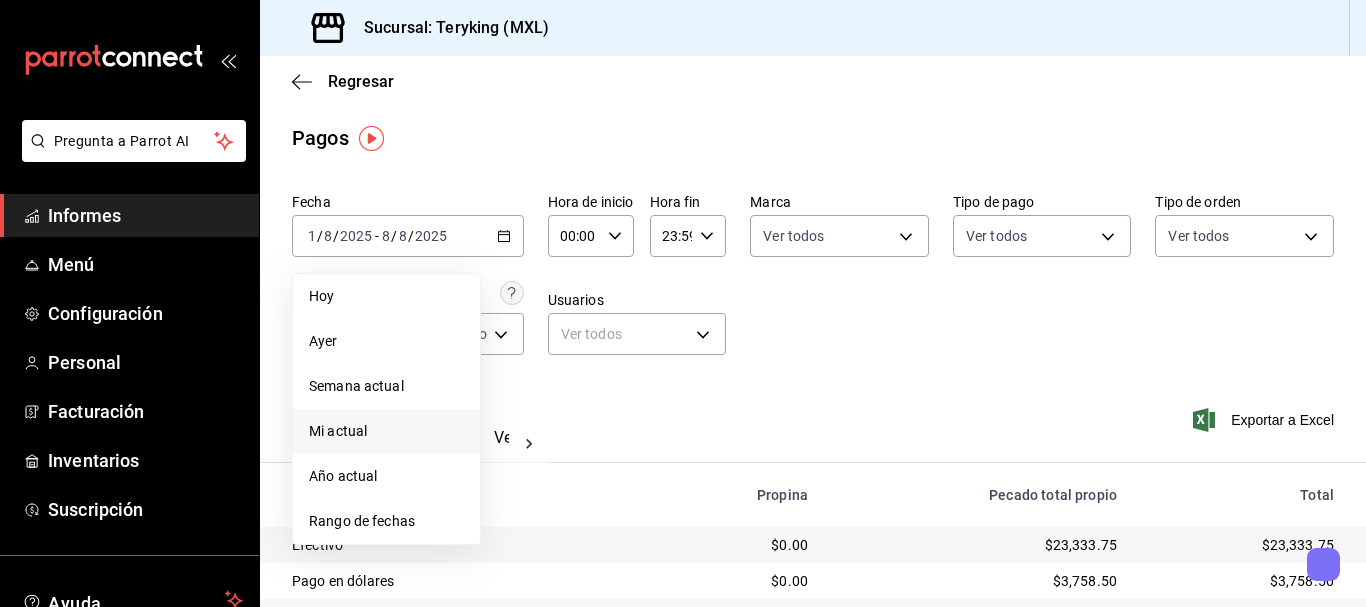click on "Mi actual" at bounding box center [386, 431] 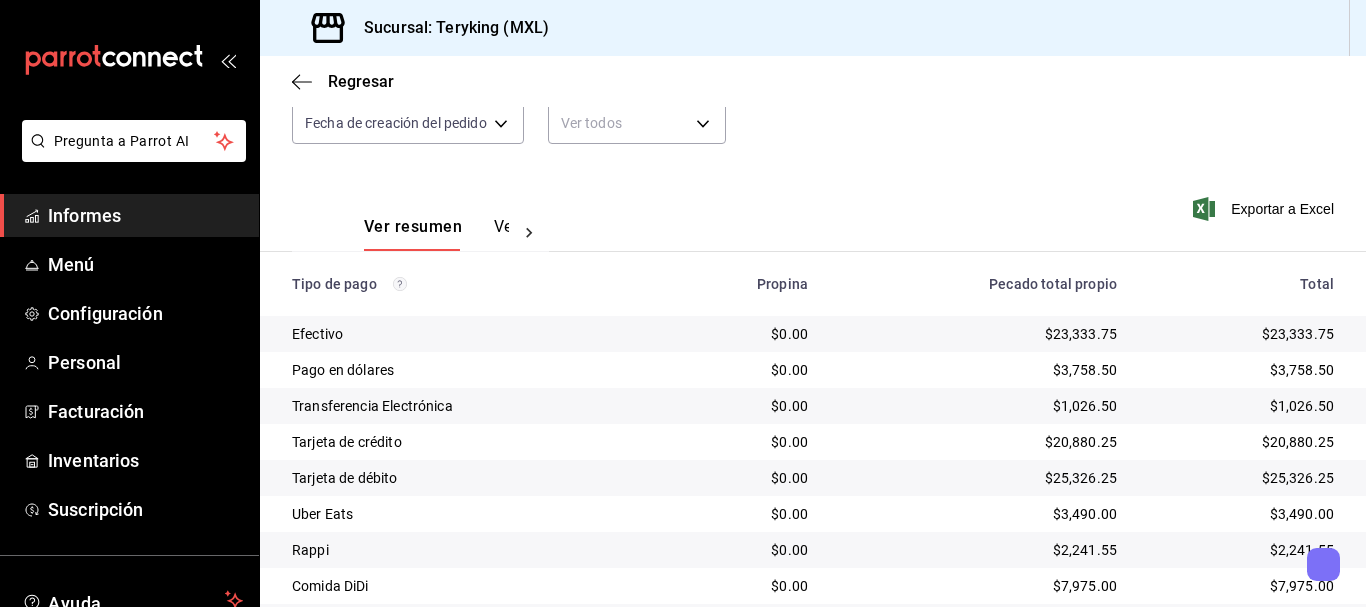 scroll, scrollTop: 277, scrollLeft: 0, axis: vertical 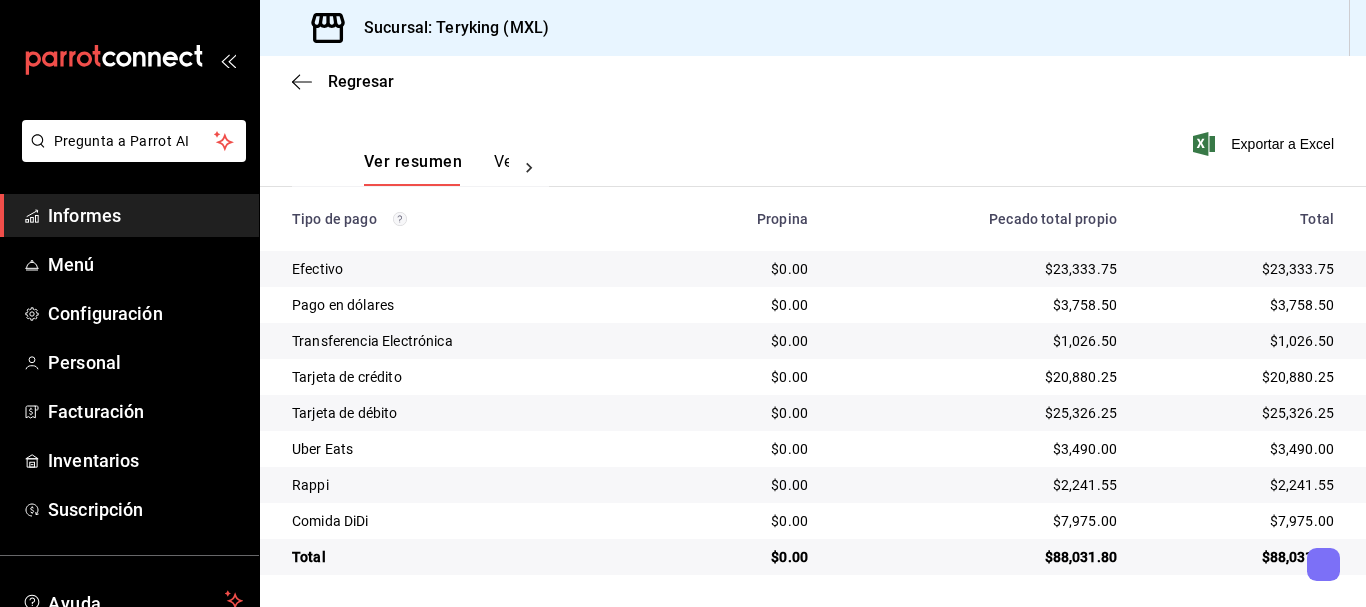 click on "Regresar" at bounding box center [813, 81] 